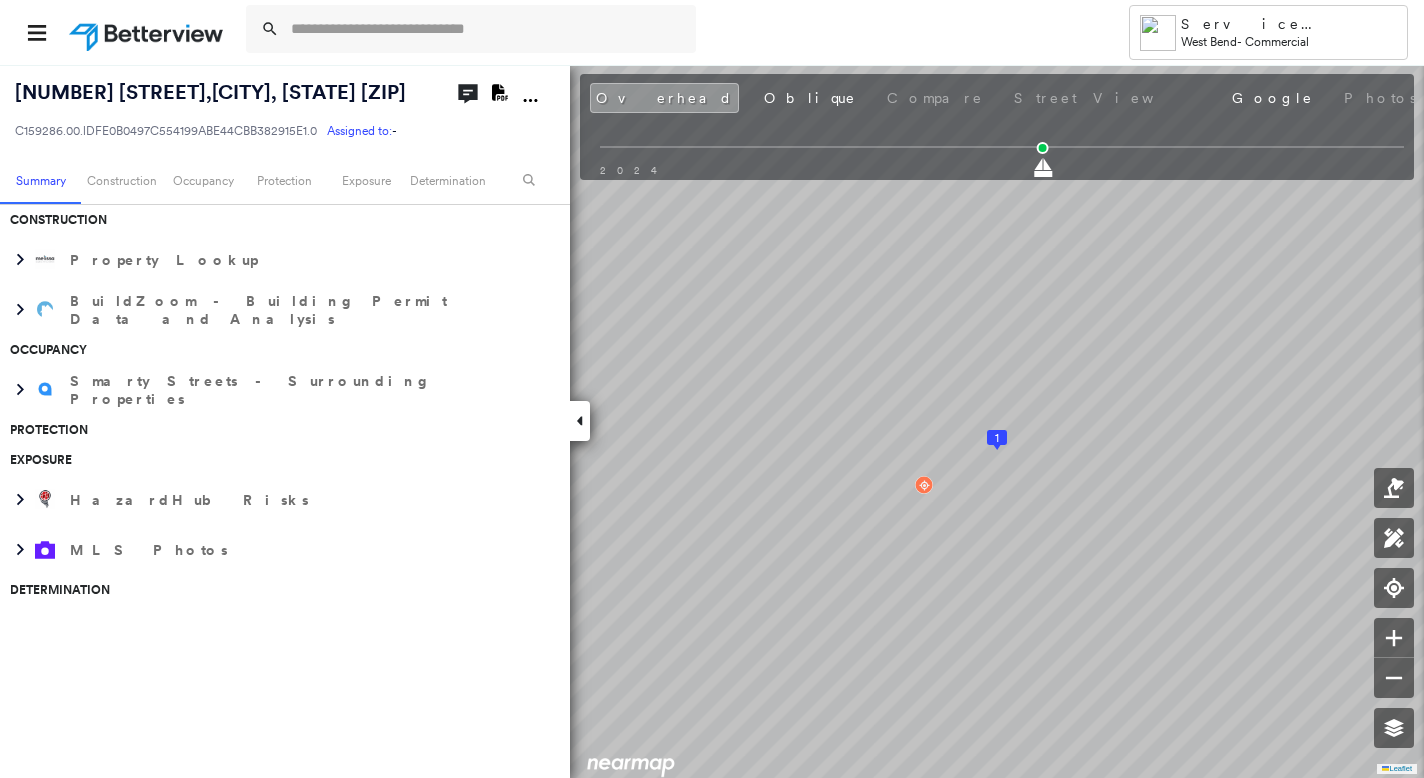 scroll, scrollTop: 0, scrollLeft: 0, axis: both 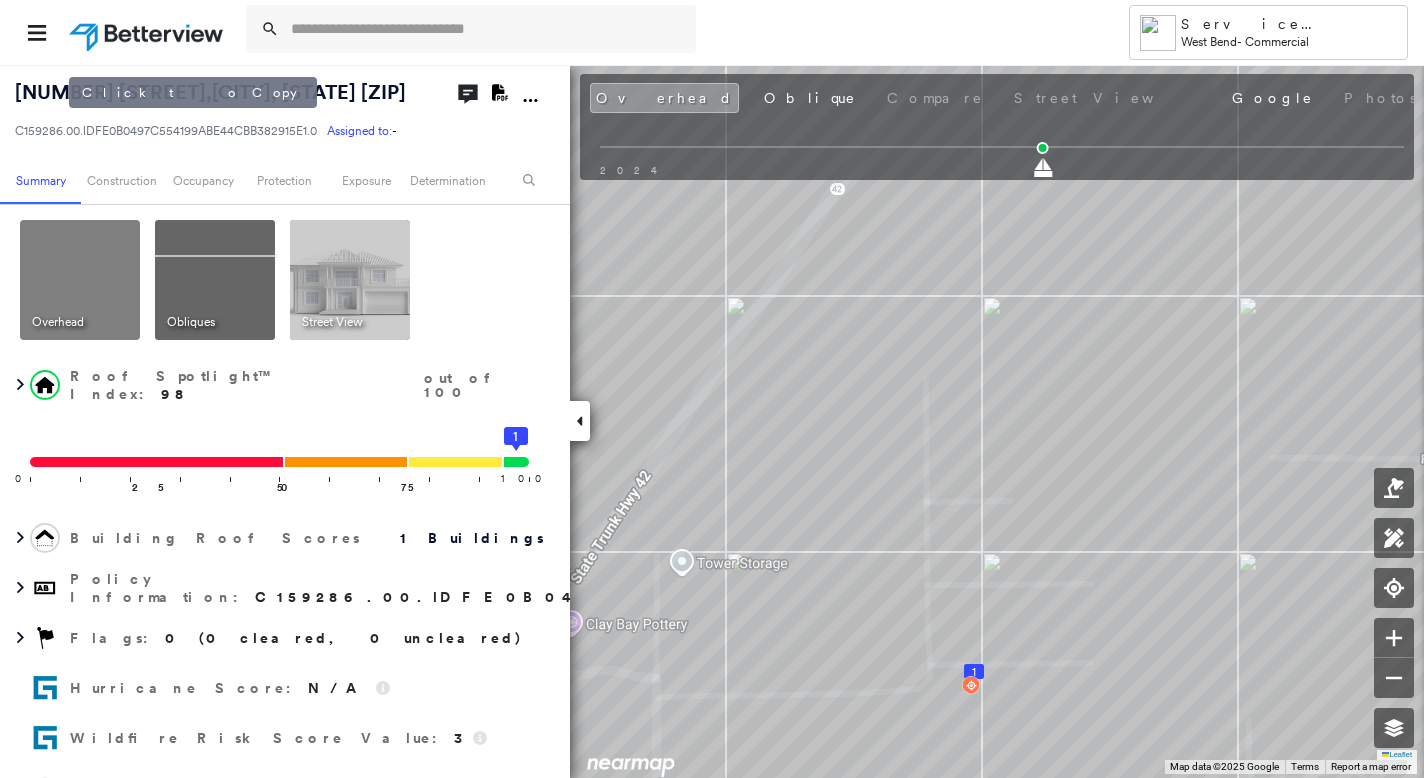 drag, startPoint x: 9, startPoint y: 85, endPoint x: 67, endPoint y: 122, distance: 68.7968 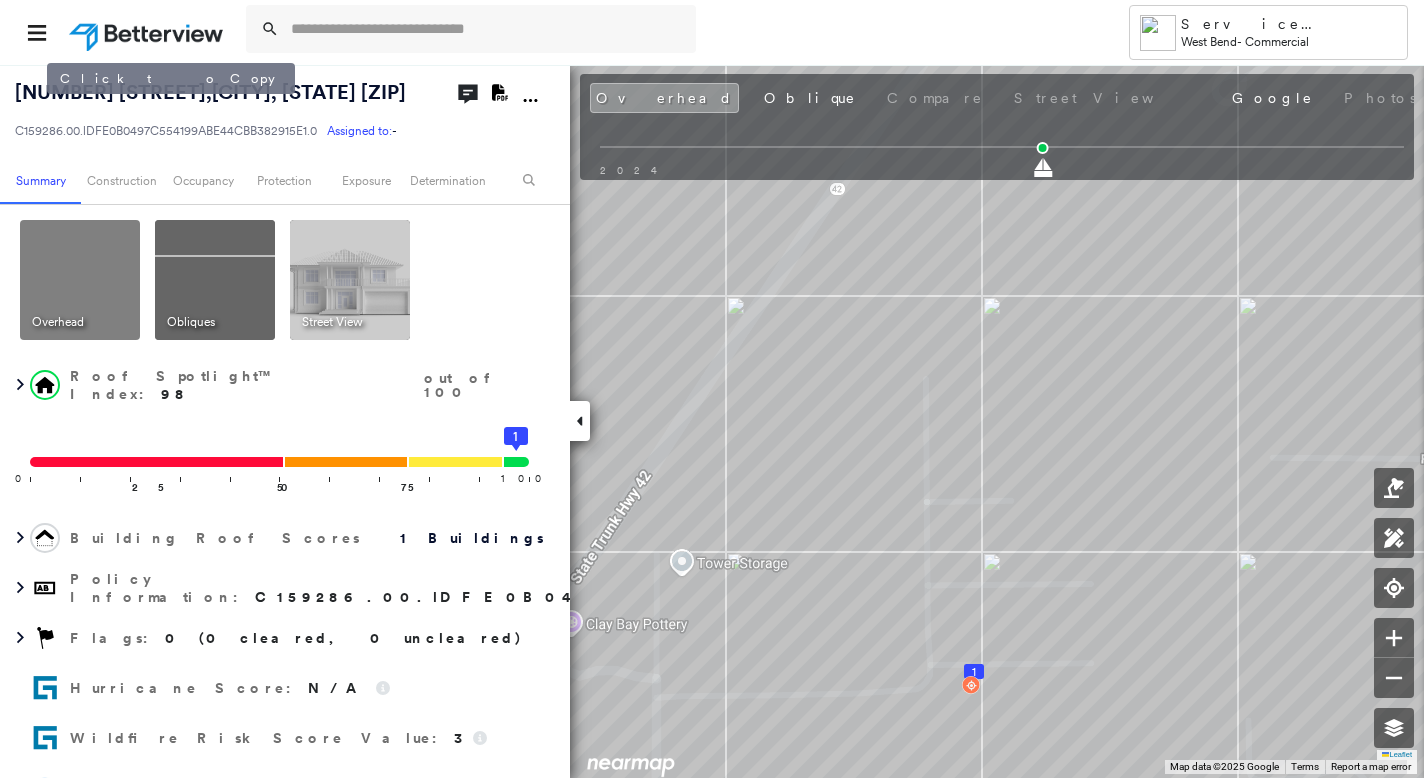 copy on "11666 Old Stage Ct ,  Ellison Bay, WI 54210-9675" 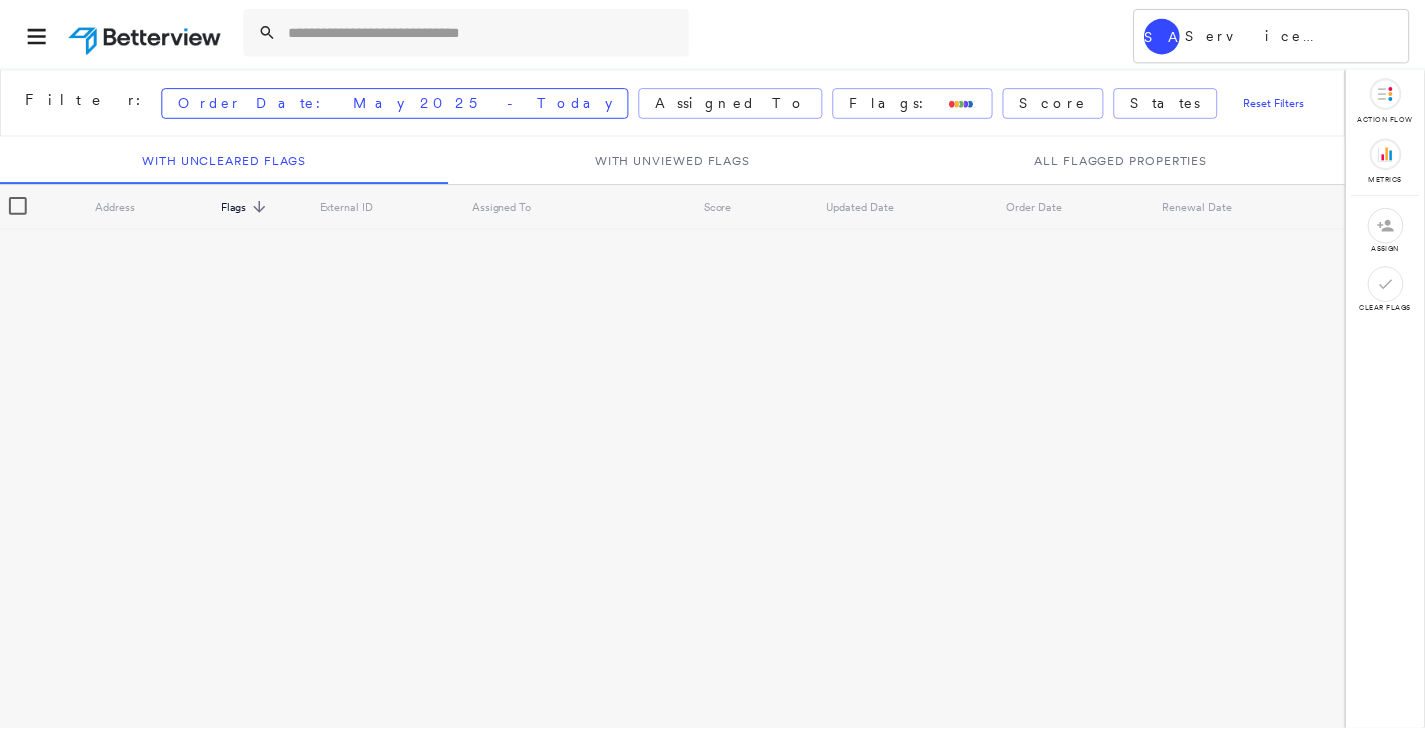 scroll, scrollTop: 0, scrollLeft: 0, axis: both 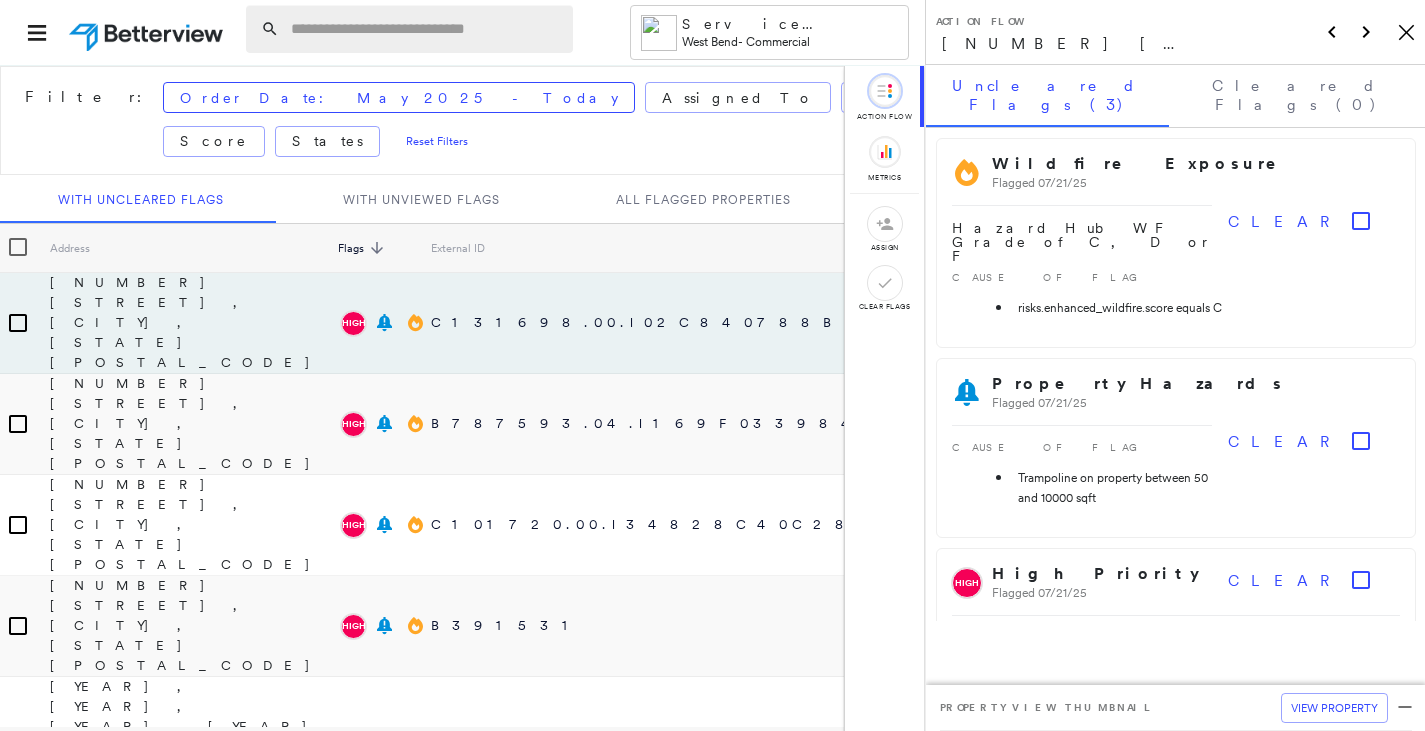 click at bounding box center (426, 29) 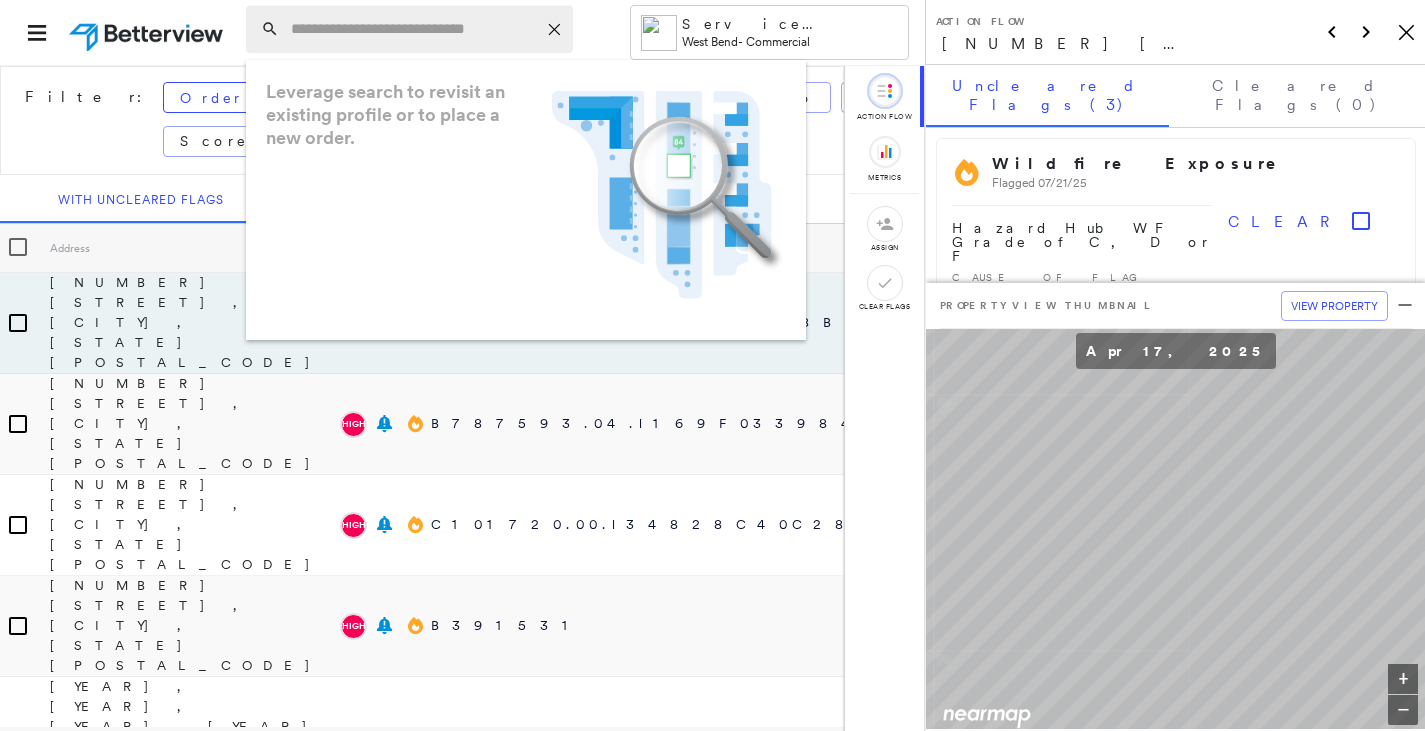 paste on "**********" 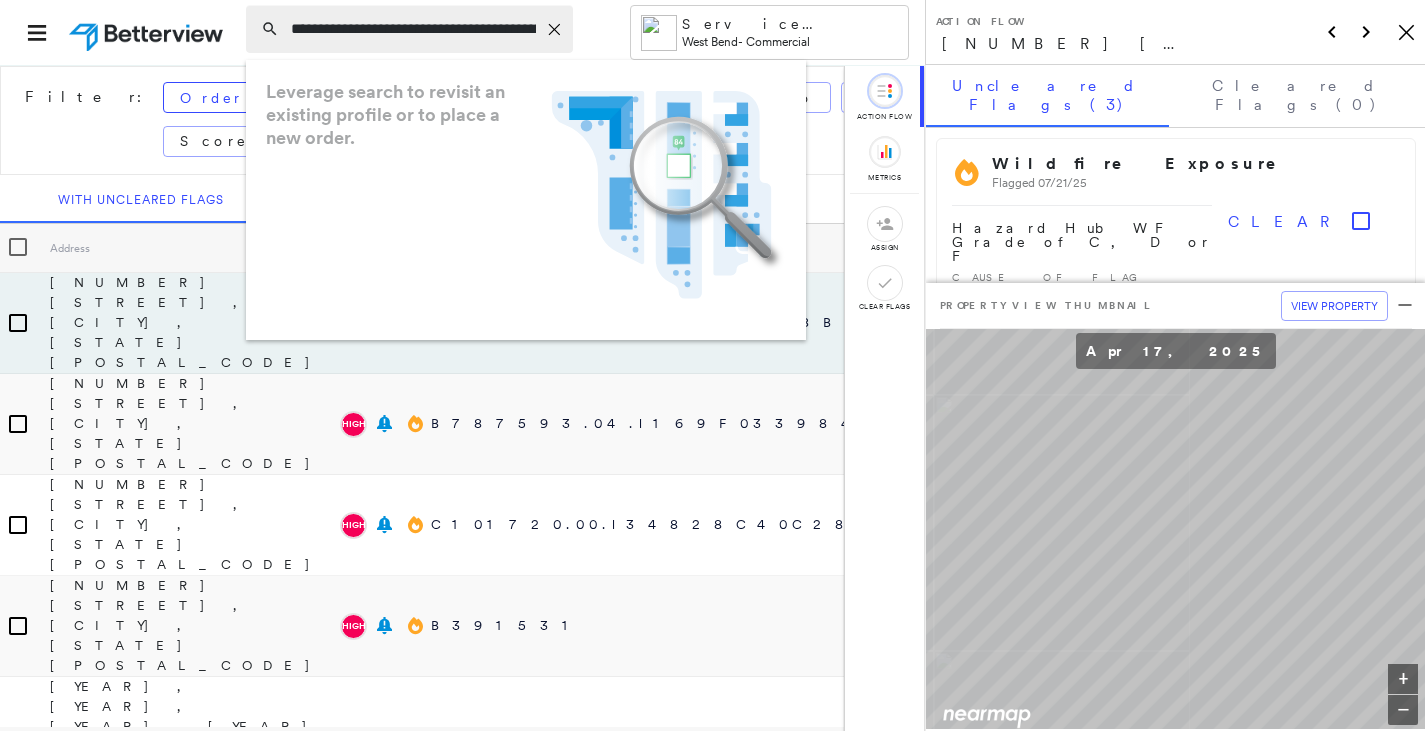 scroll, scrollTop: 0, scrollLeft: 69, axis: horizontal 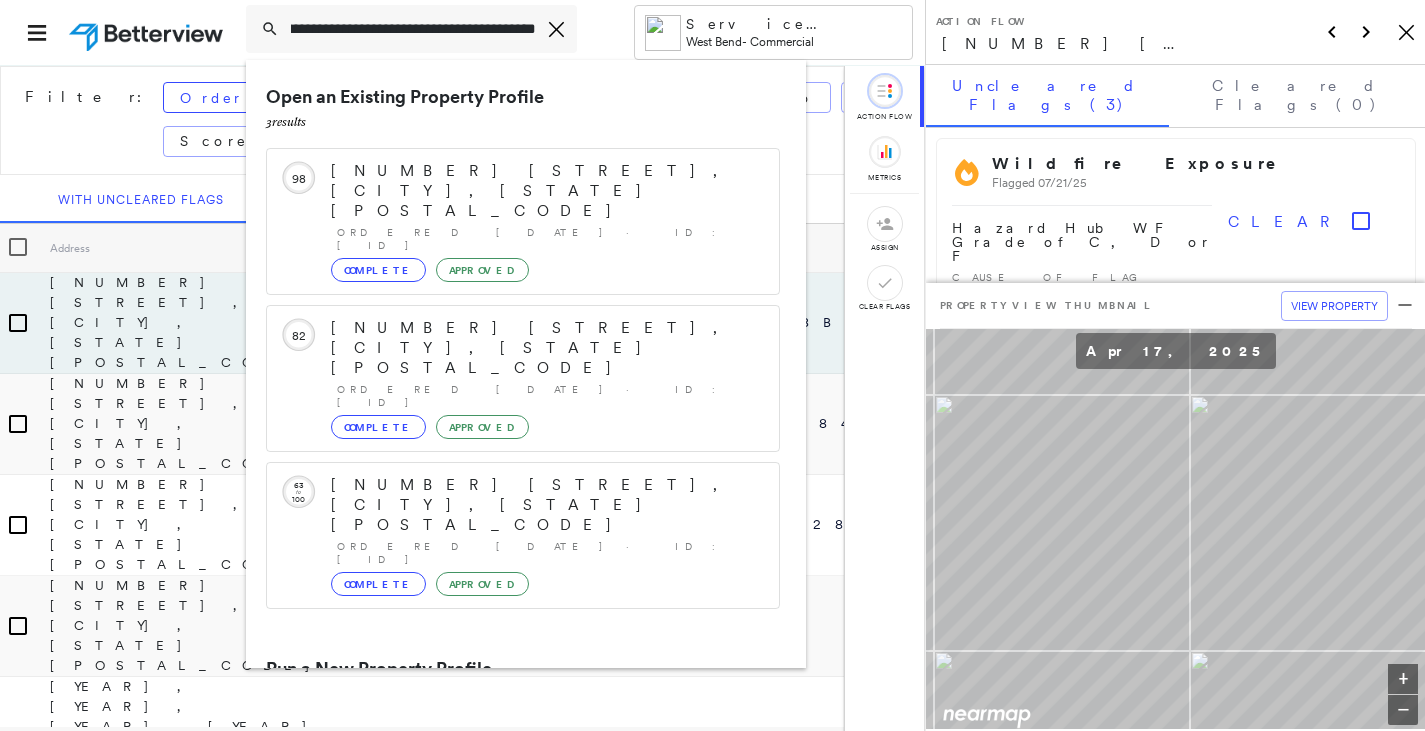 type on "**********" 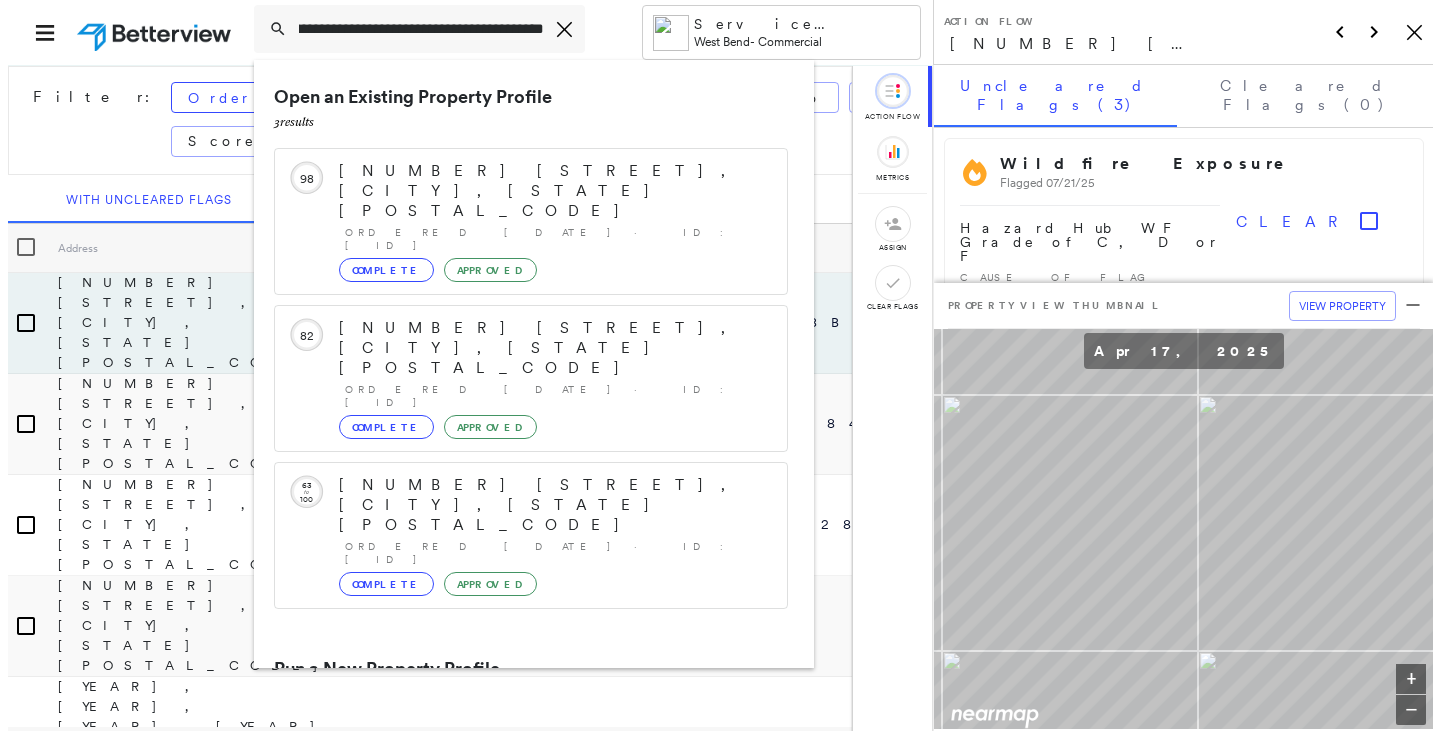 scroll, scrollTop: 0, scrollLeft: 0, axis: both 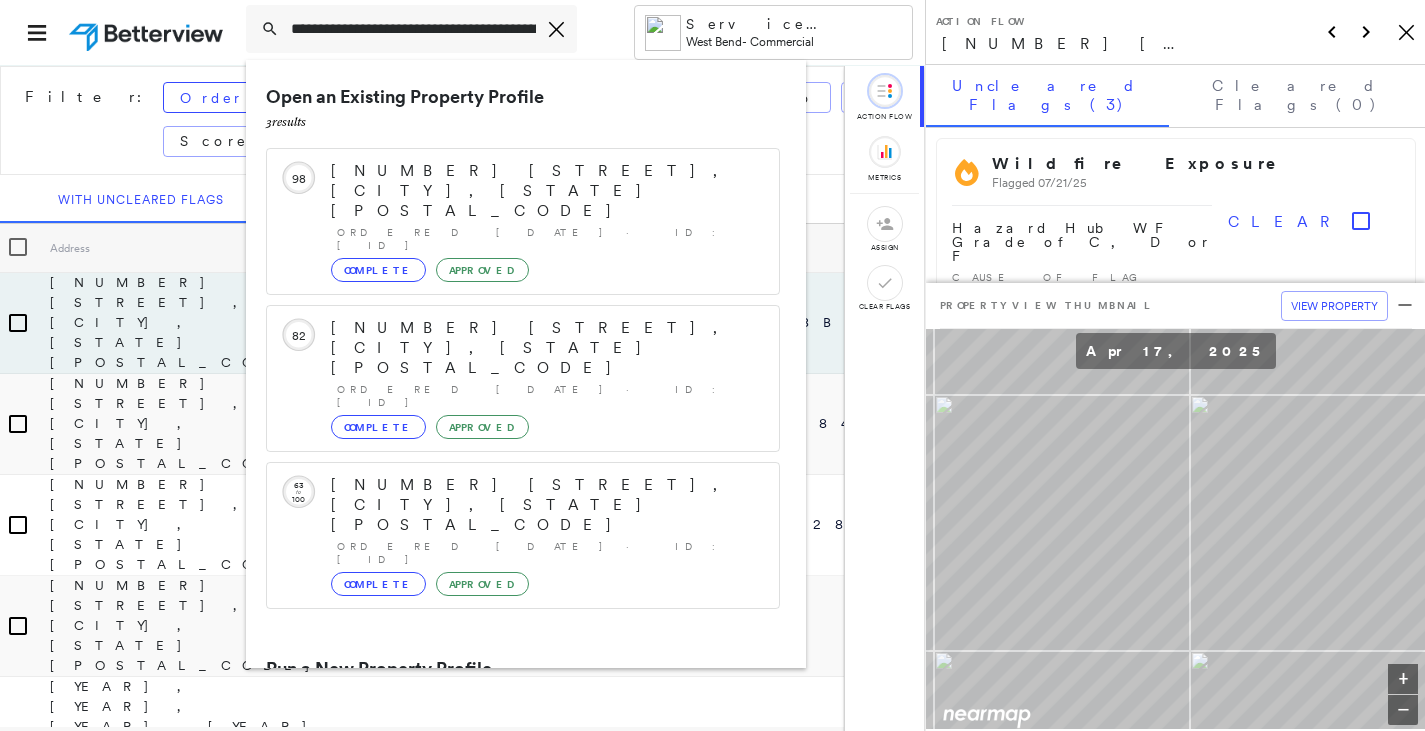 click on "[NUMBER] [STREET], [CITY], [STATE] [POSTAL_CODE]" at bounding box center (501, 745) 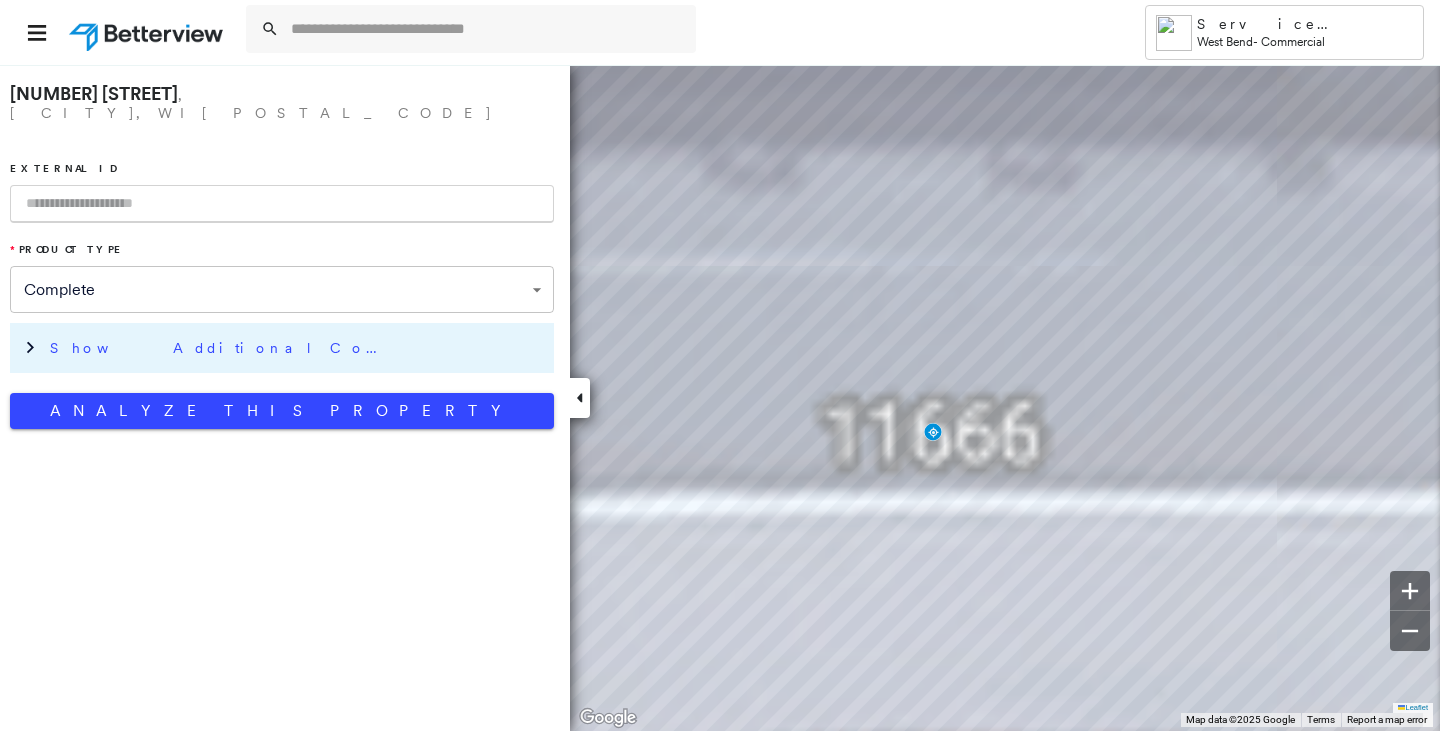 click on "Show Additional Company Data" at bounding box center (220, 348) 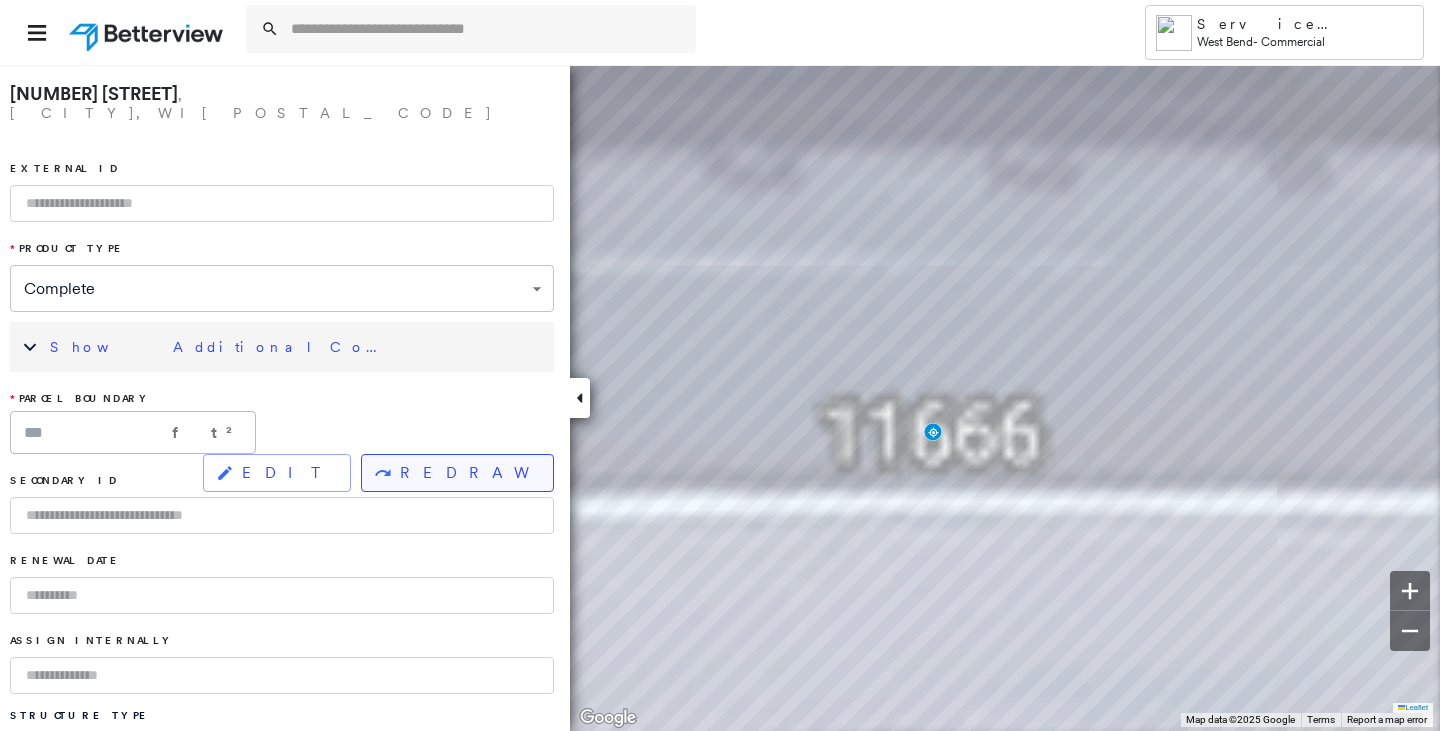 click on "REDRAW" at bounding box center [457, 473] 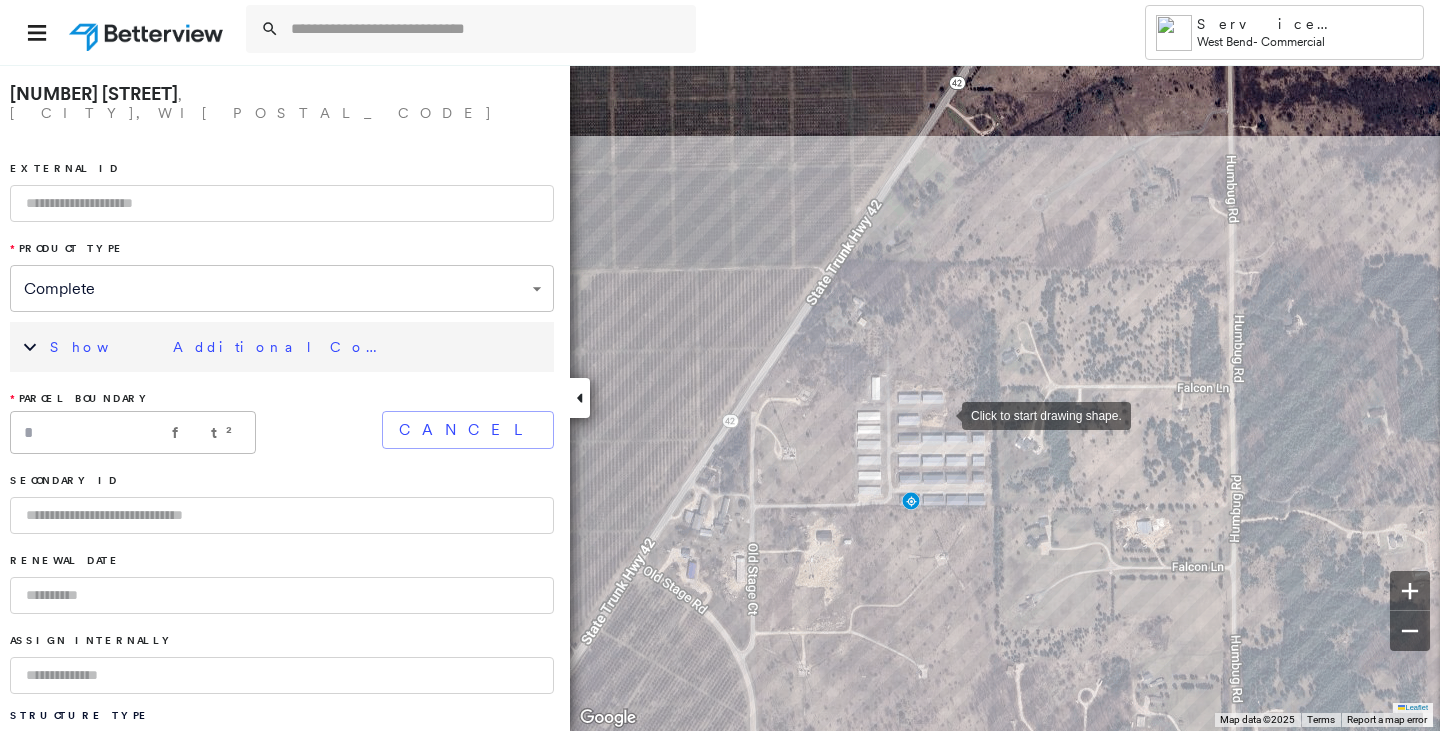 drag, startPoint x: 1051, startPoint y: 274, endPoint x: 942, endPoint y: 413, distance: 176.64088 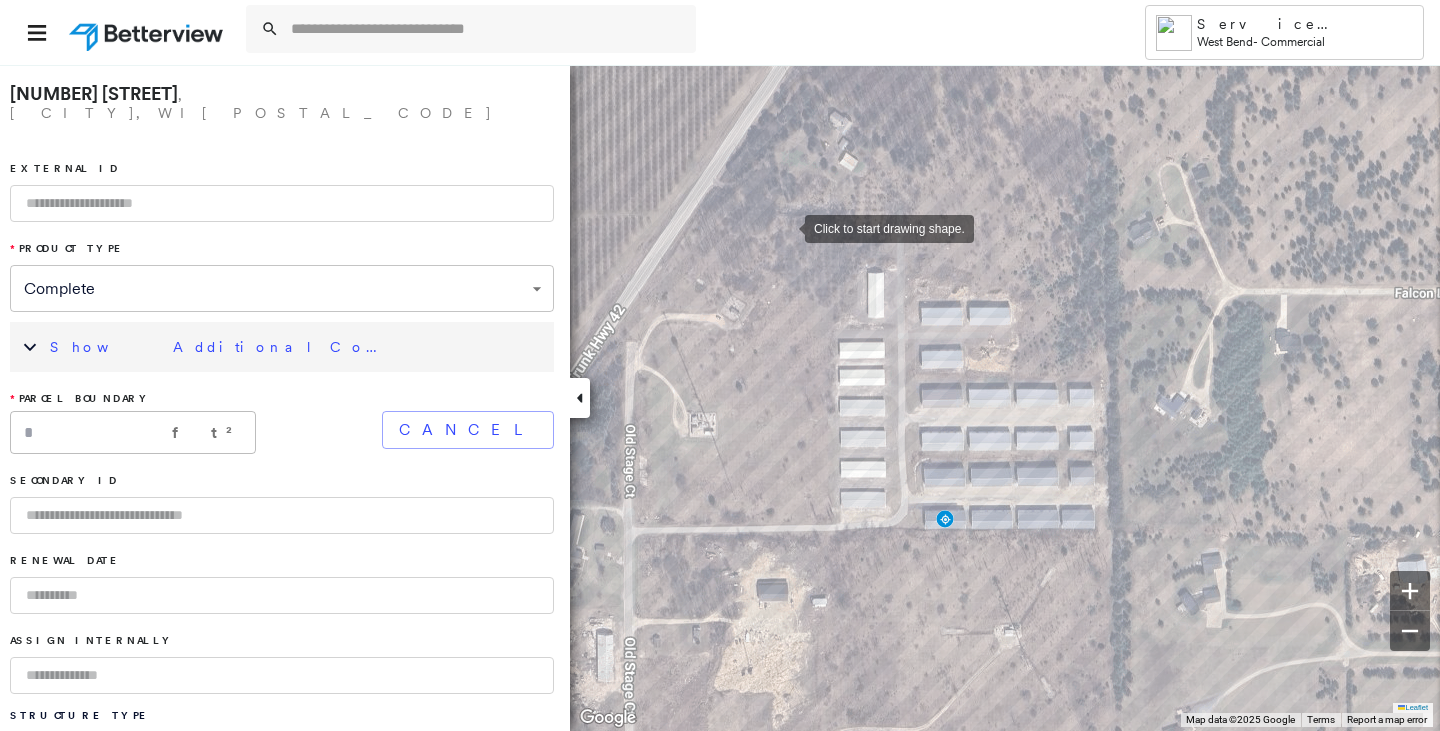 click at bounding box center [785, 227] 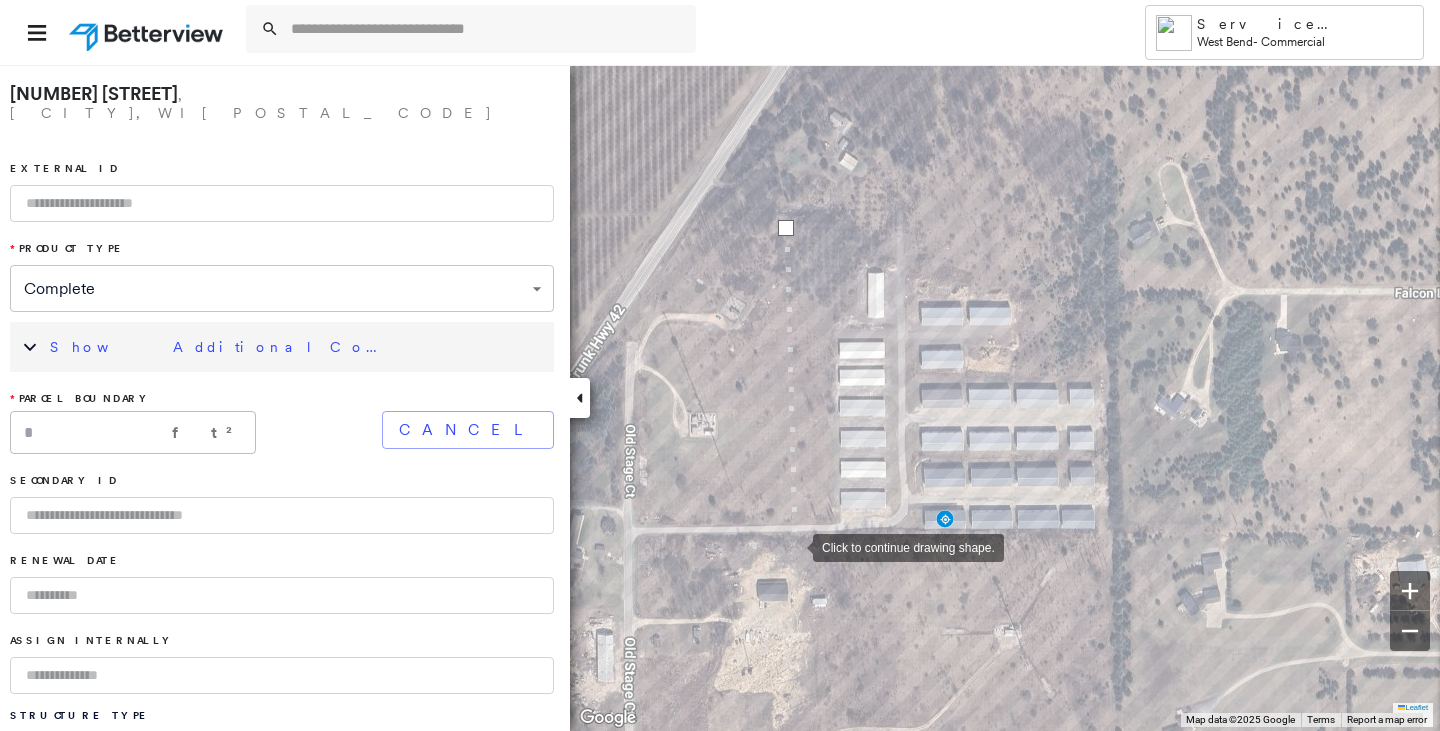 click at bounding box center [793, 546] 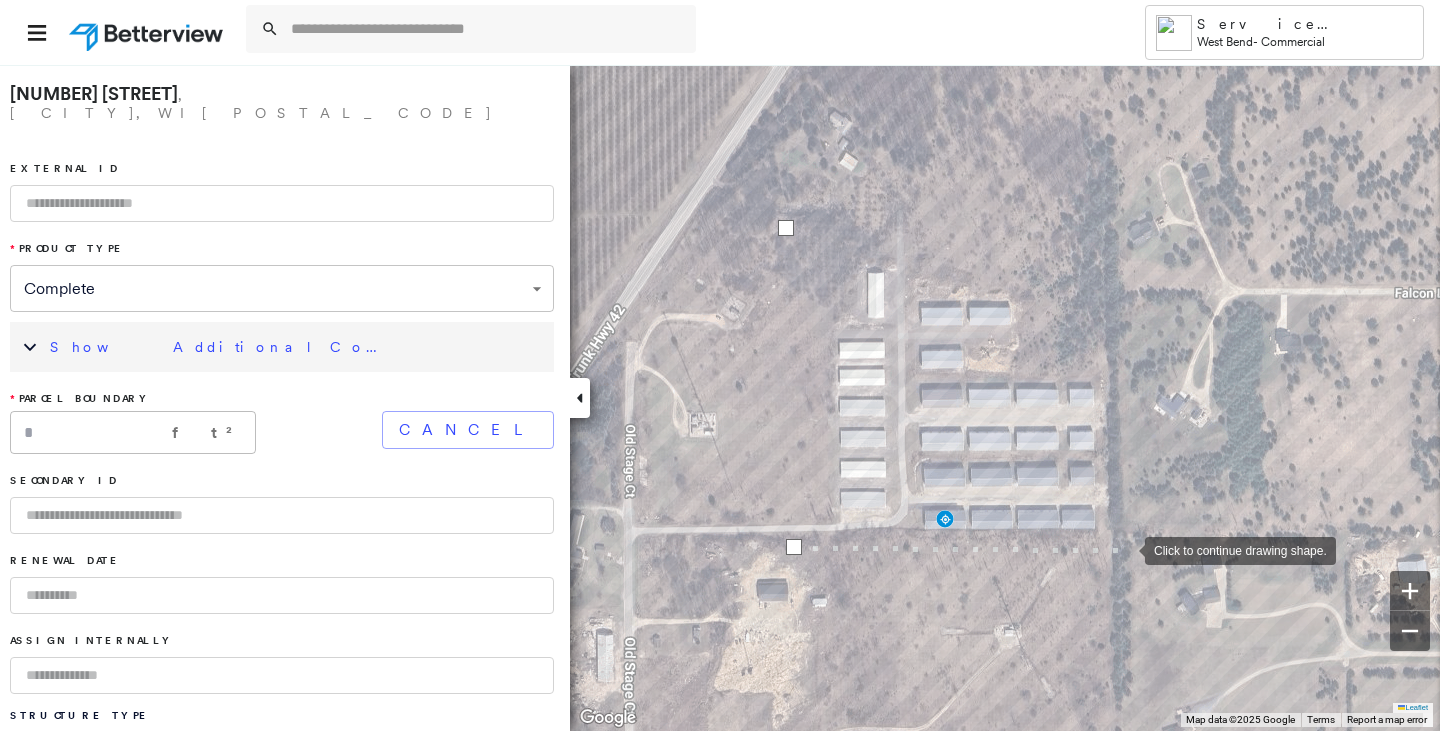 click at bounding box center (1125, 549) 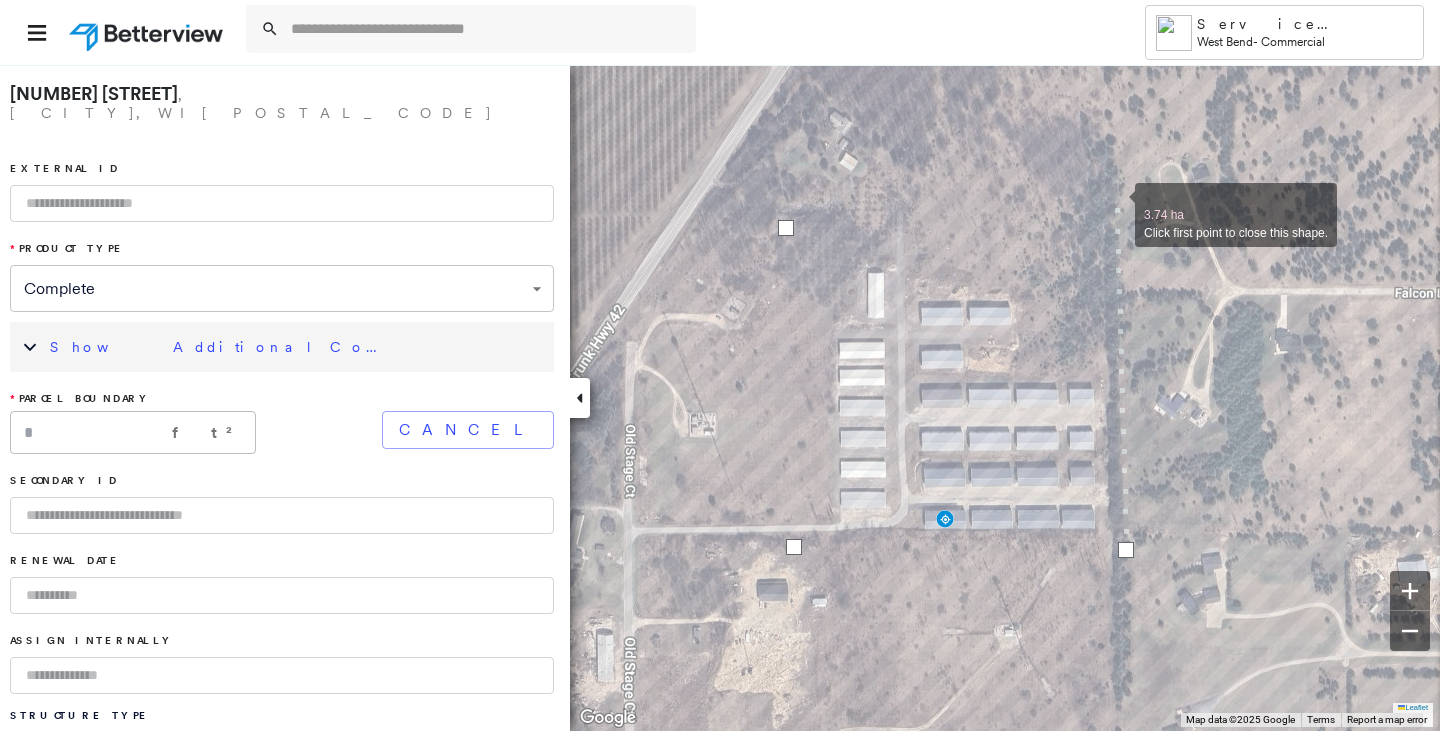 click at bounding box center [1115, 204] 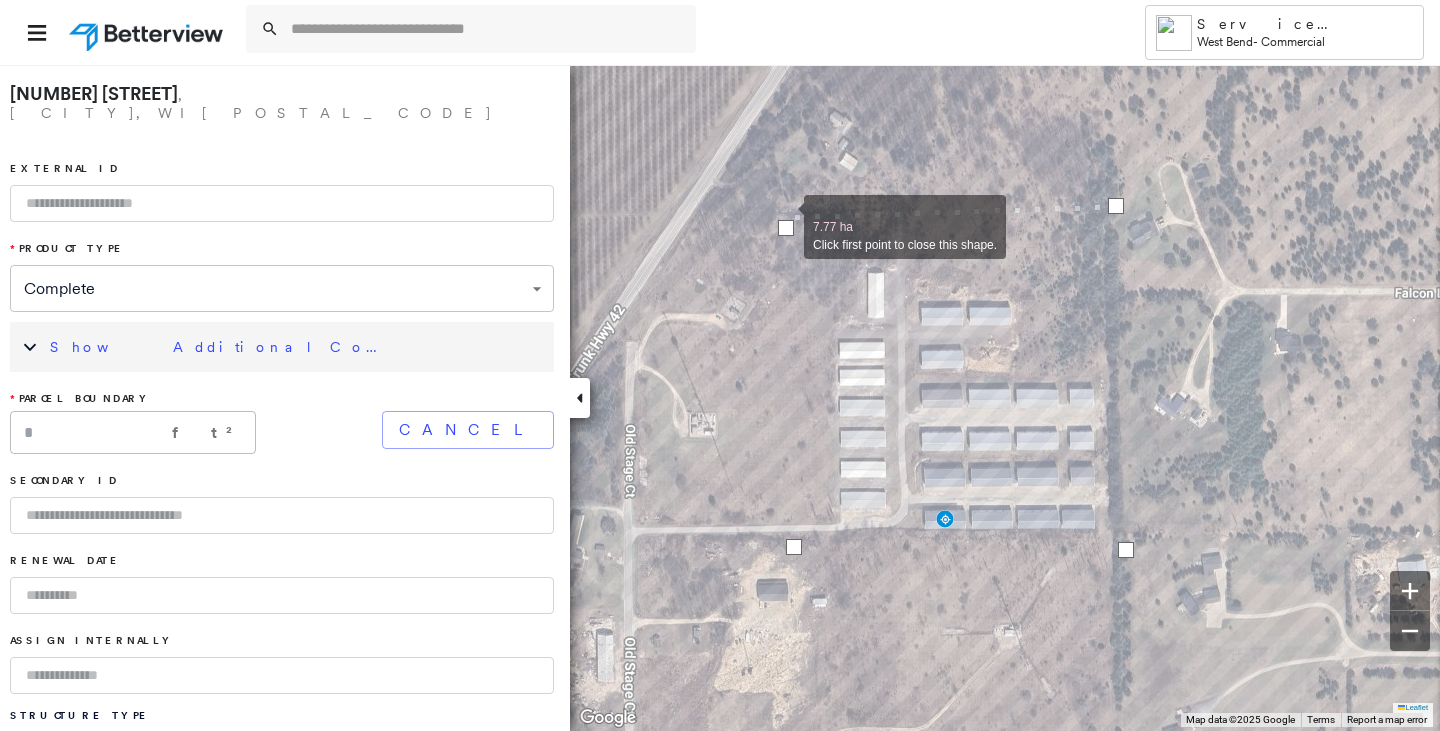 drag, startPoint x: 784, startPoint y: 216, endPoint x: 789, endPoint y: 237, distance: 21.587032 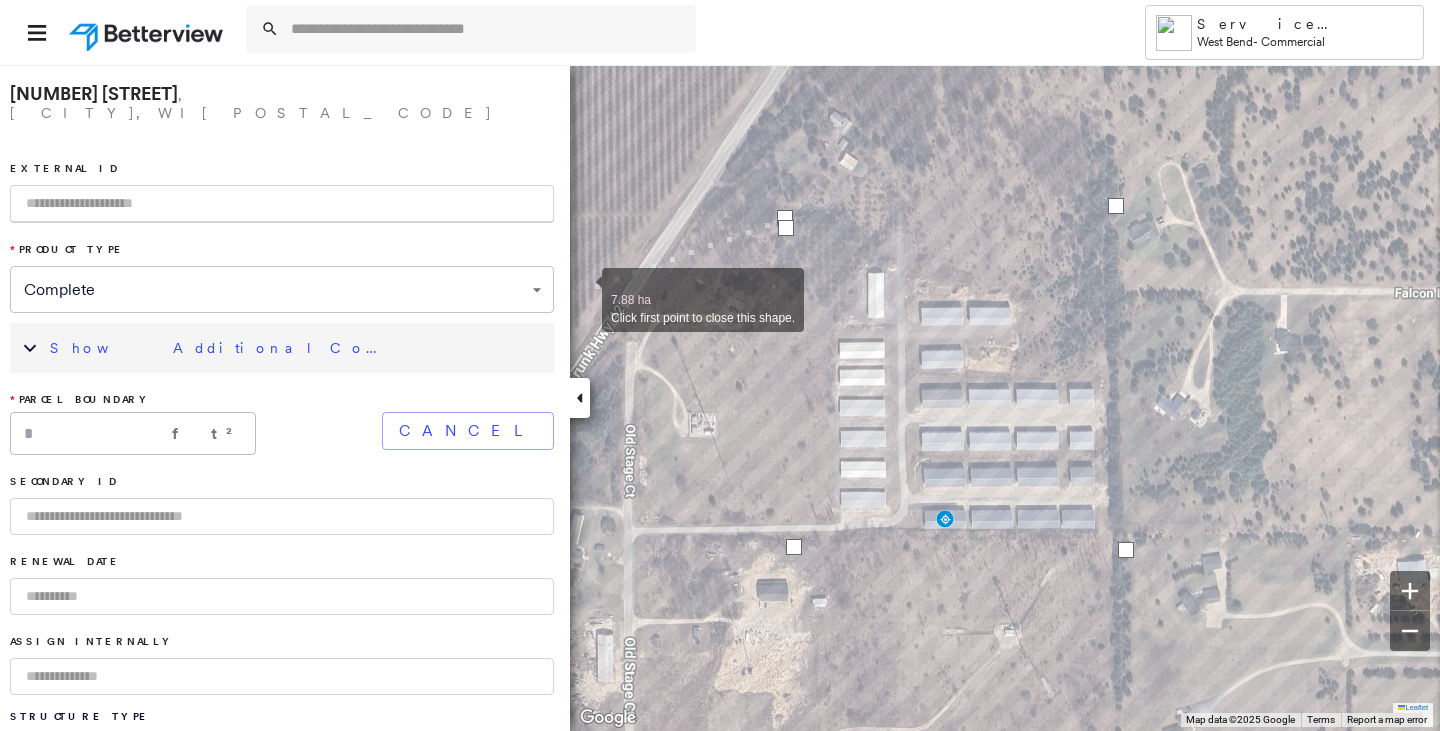 click at bounding box center [282, 204] 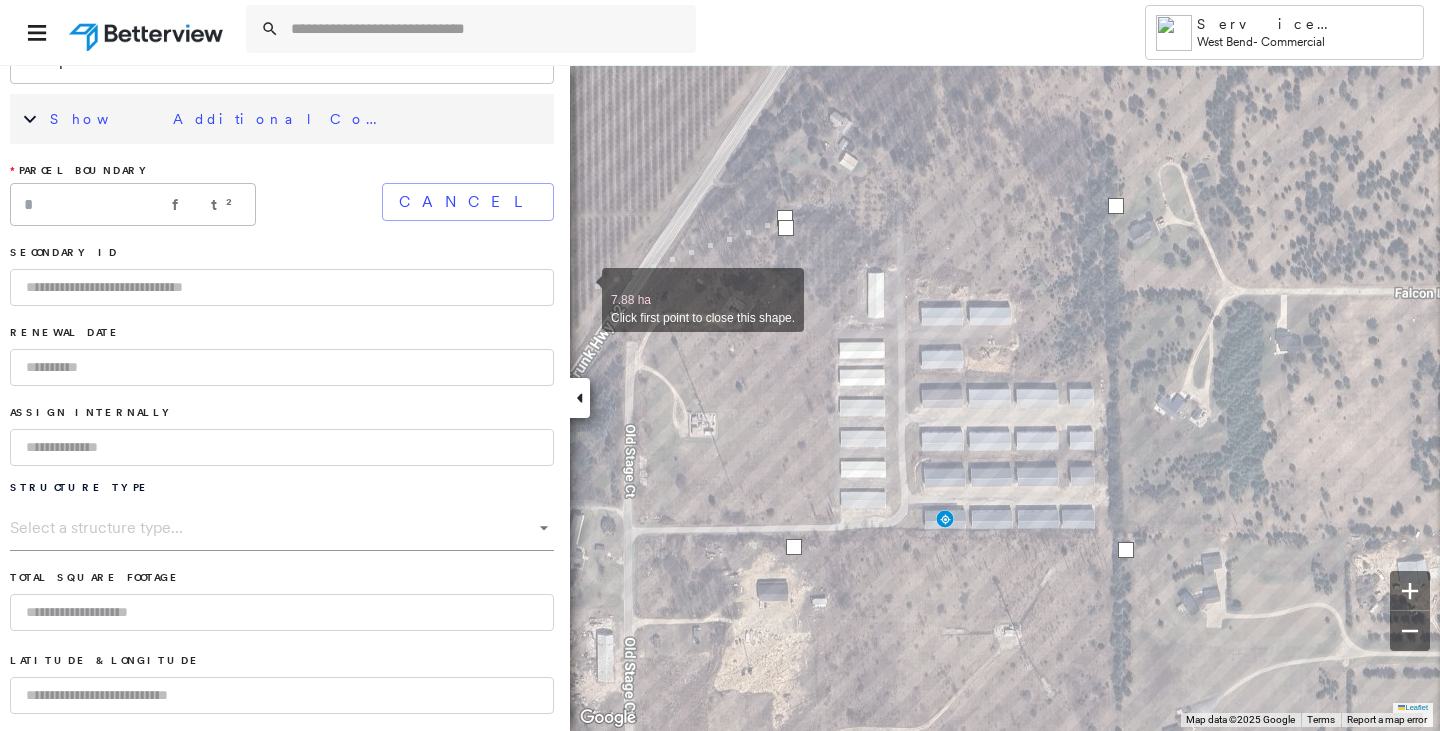 scroll, scrollTop: 0, scrollLeft: 0, axis: both 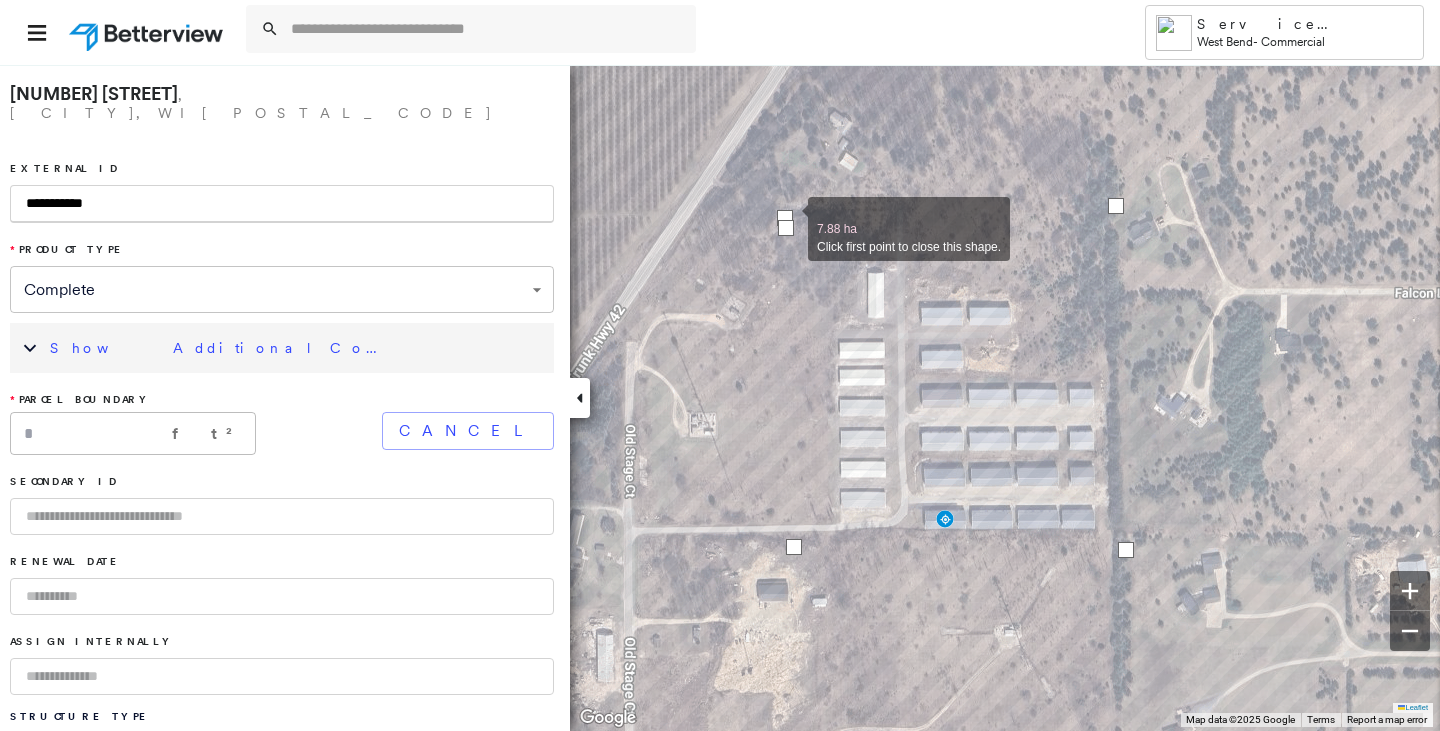 type on "**********" 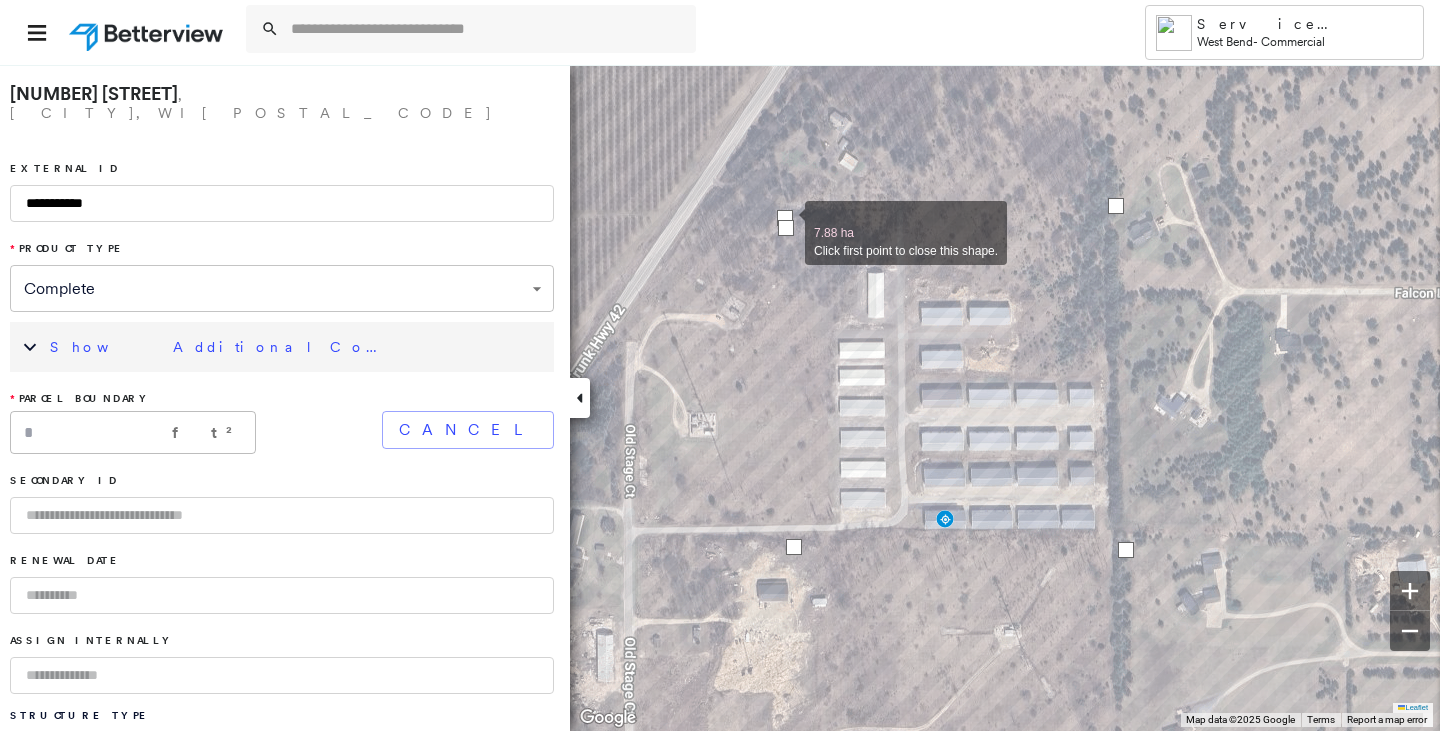 click at bounding box center (786, 228) 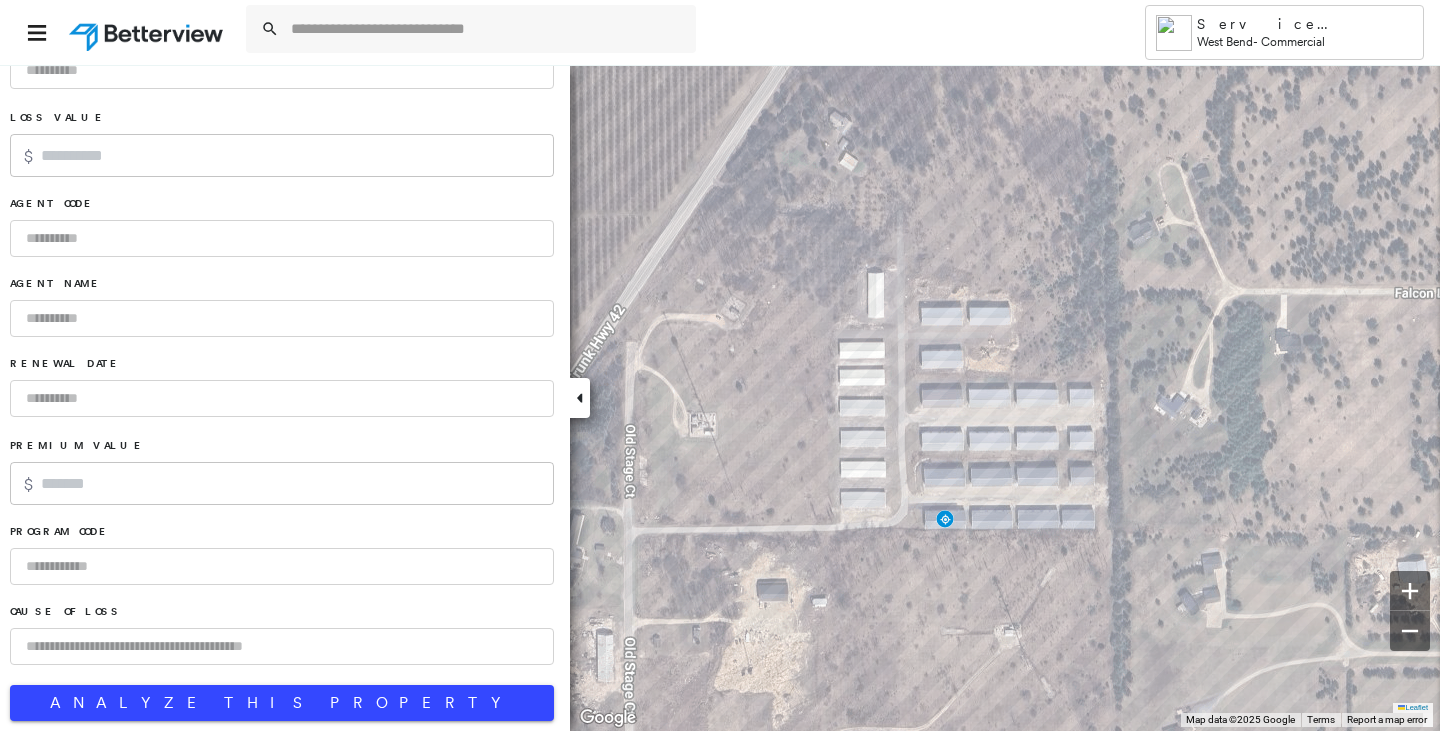 scroll, scrollTop: 1322, scrollLeft: 0, axis: vertical 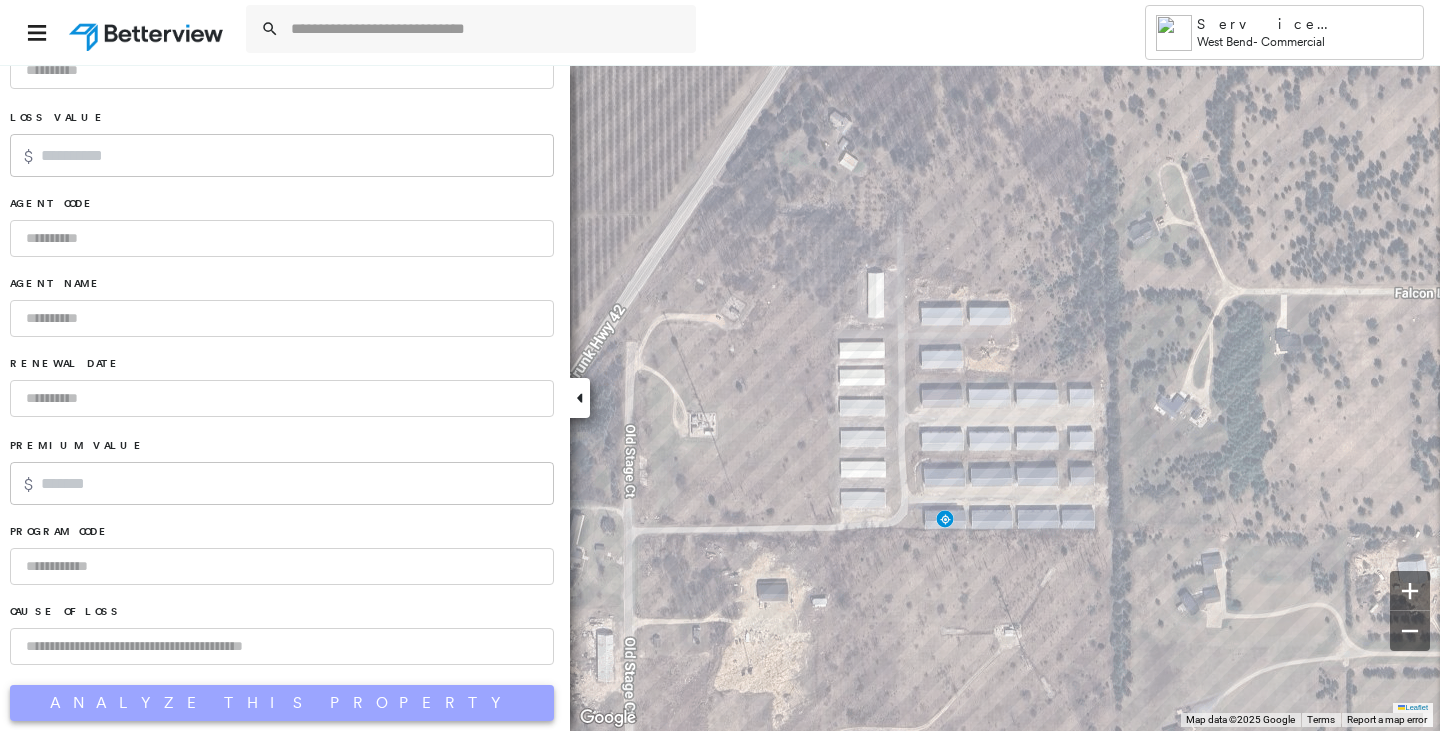 click on "Analyze This Property" at bounding box center (282, 703) 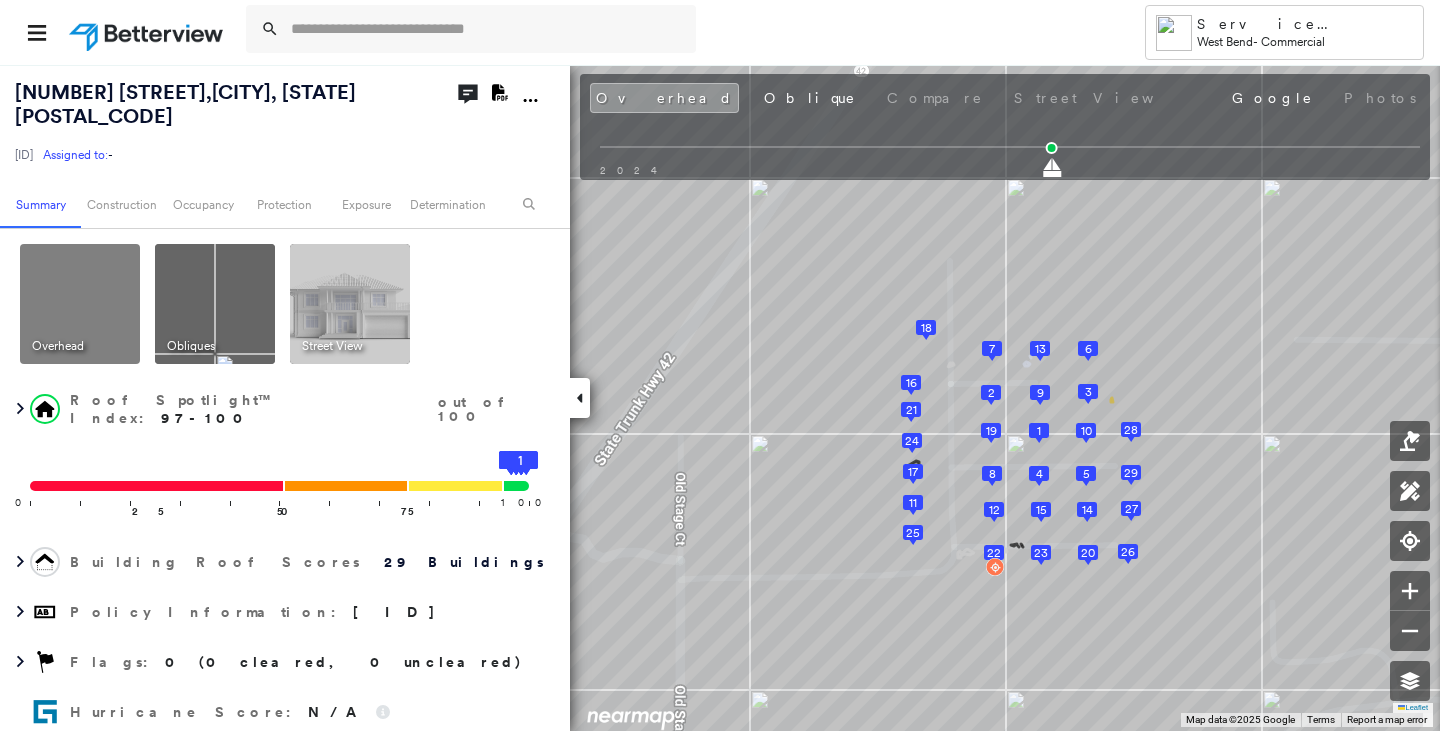 click 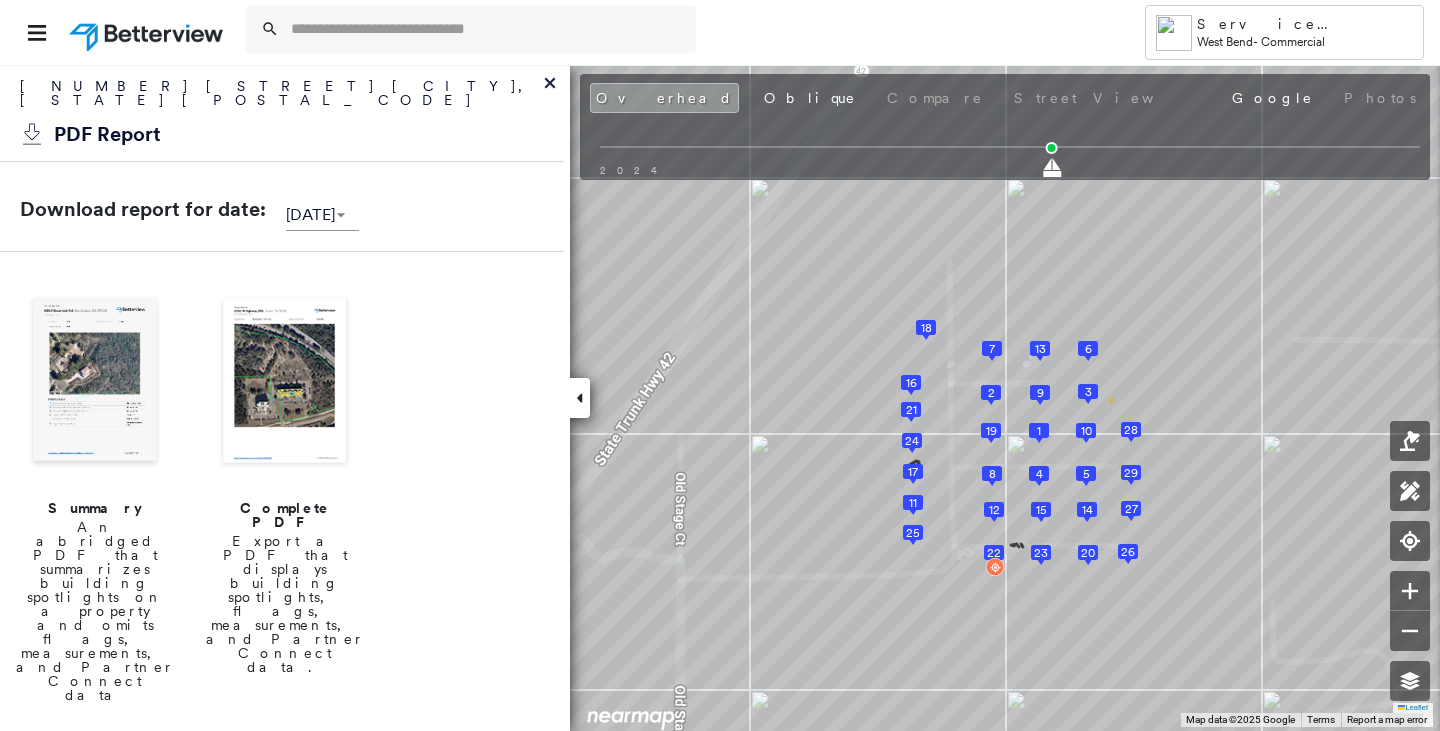 click at bounding box center [95, 382] 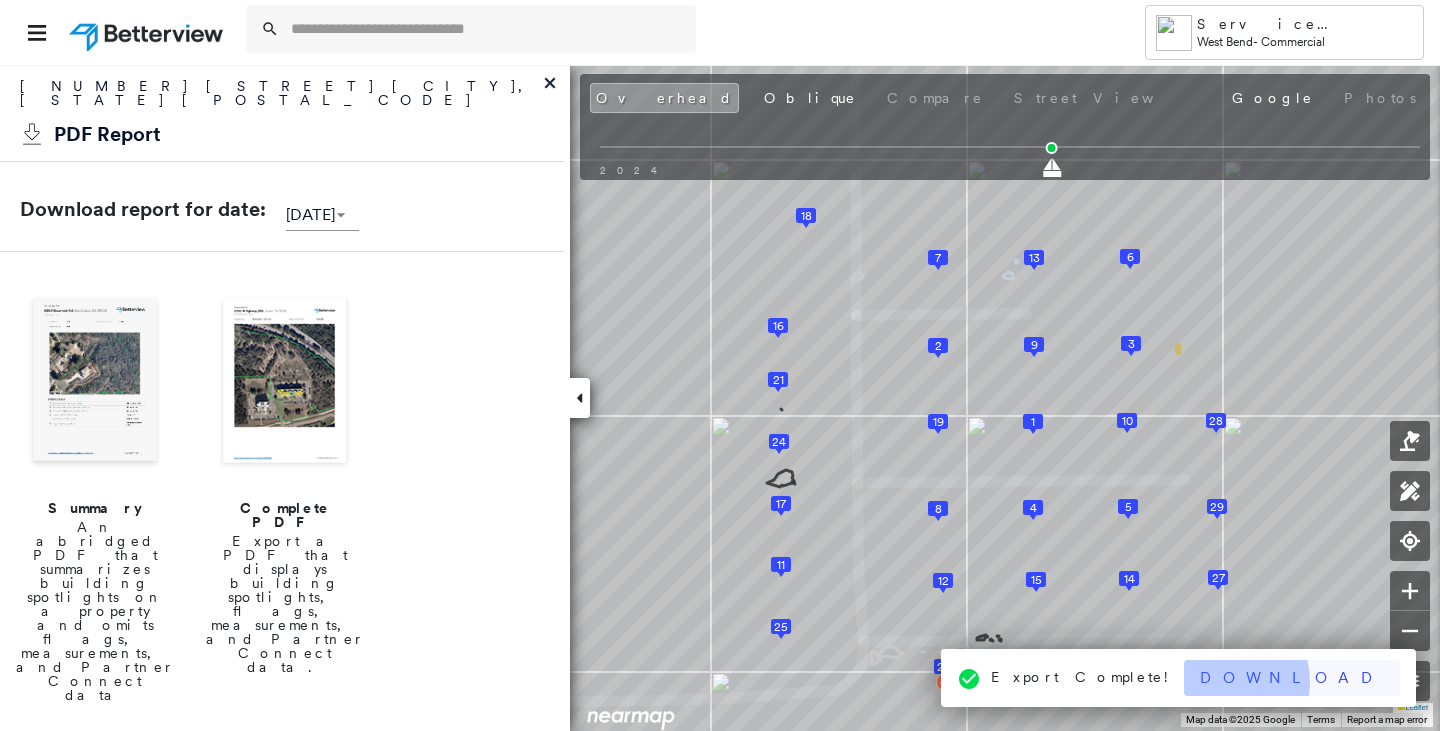 click on "Download" at bounding box center (1292, 678) 